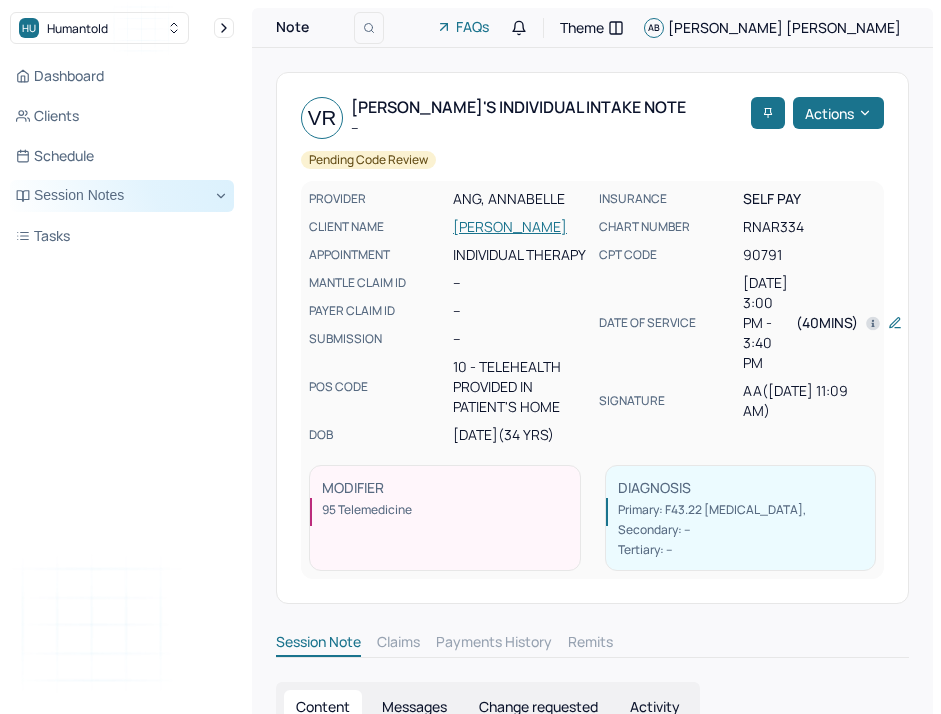scroll, scrollTop: 0, scrollLeft: 0, axis: both 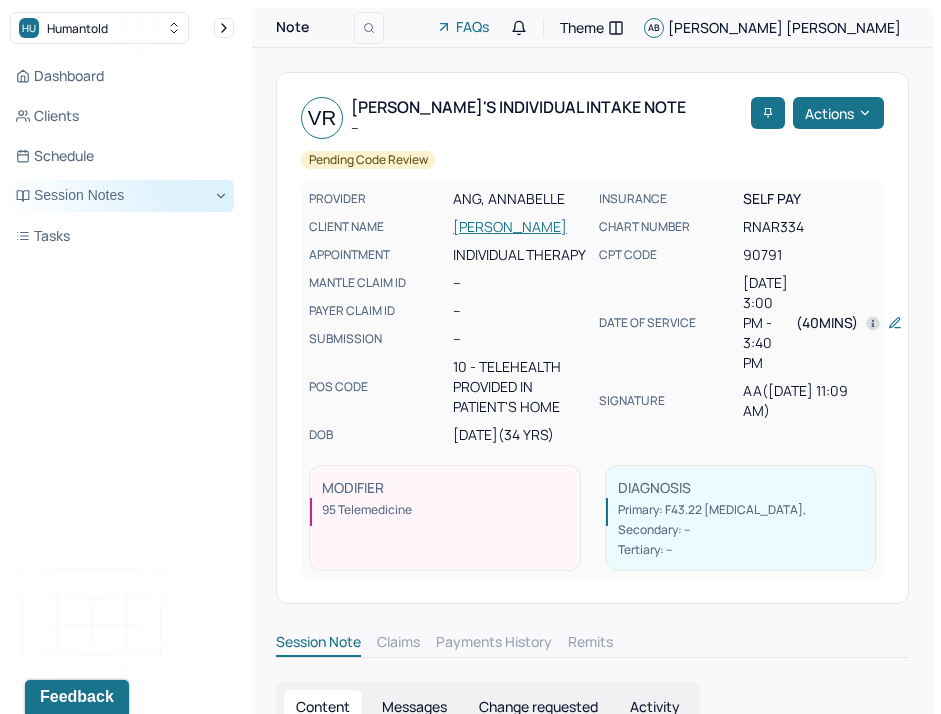 click on "Session Notes" at bounding box center (122, 196) 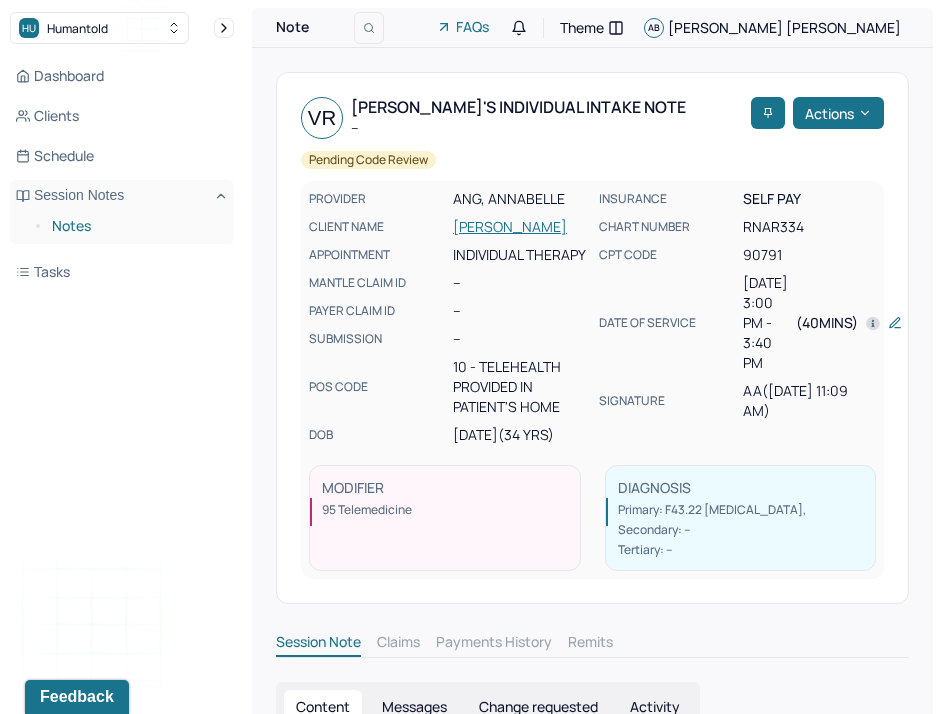 click on "Notes" at bounding box center [135, 226] 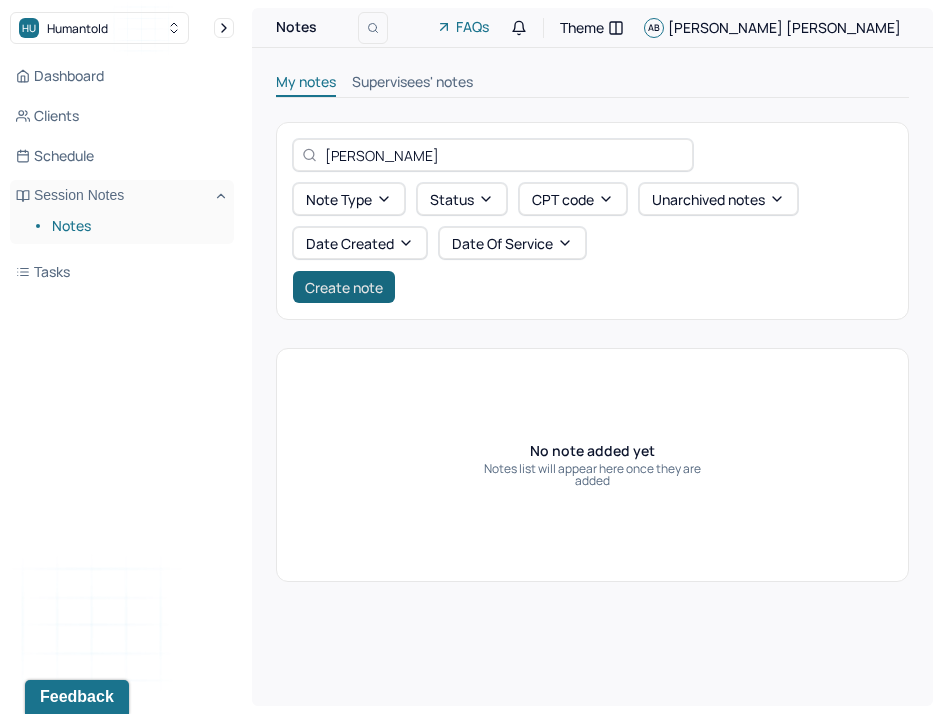 click on "Create note" at bounding box center [344, 287] 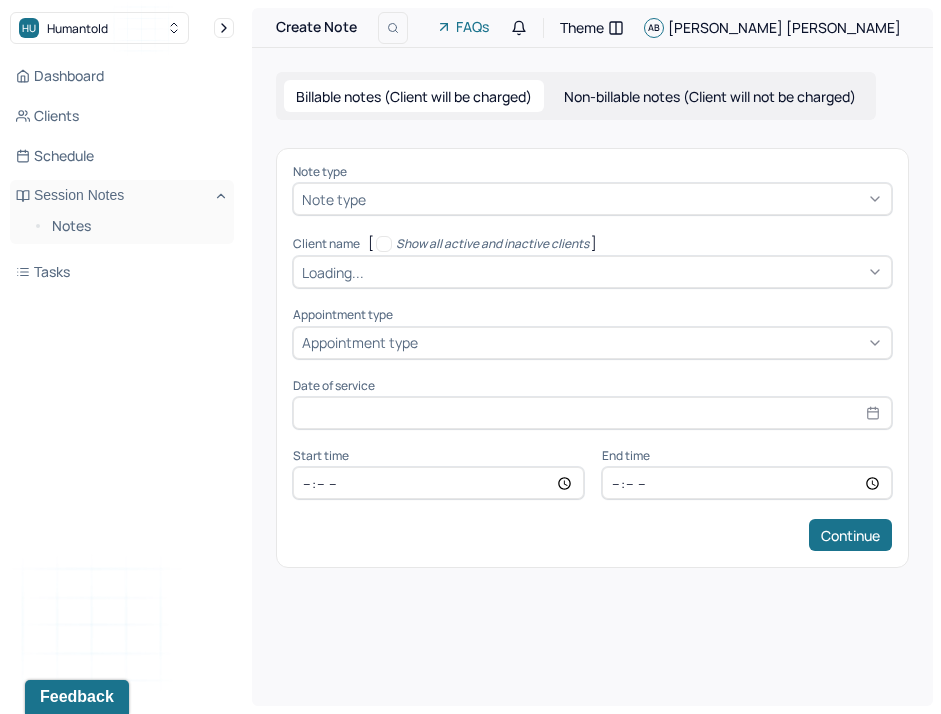 click on "Note type" at bounding box center [334, 199] 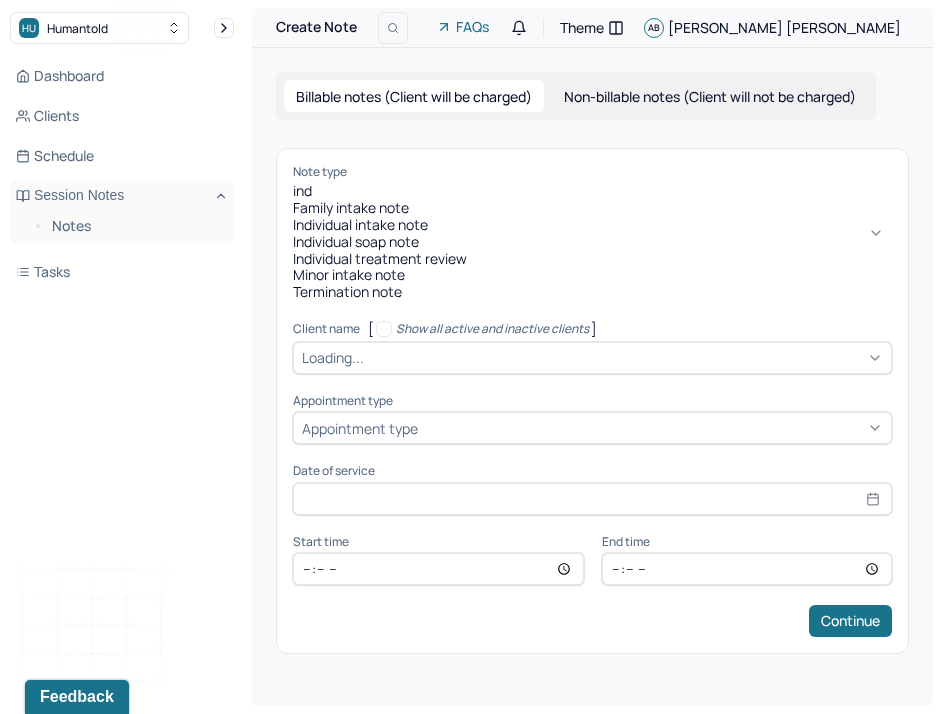type on "indi" 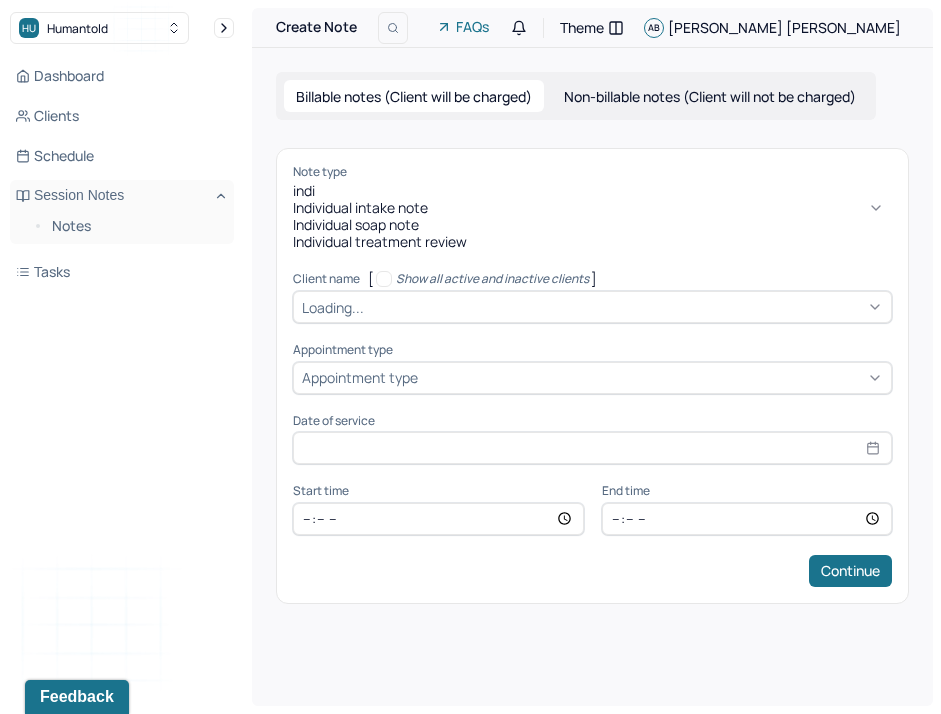click on "Individual soap note" at bounding box center (592, 225) 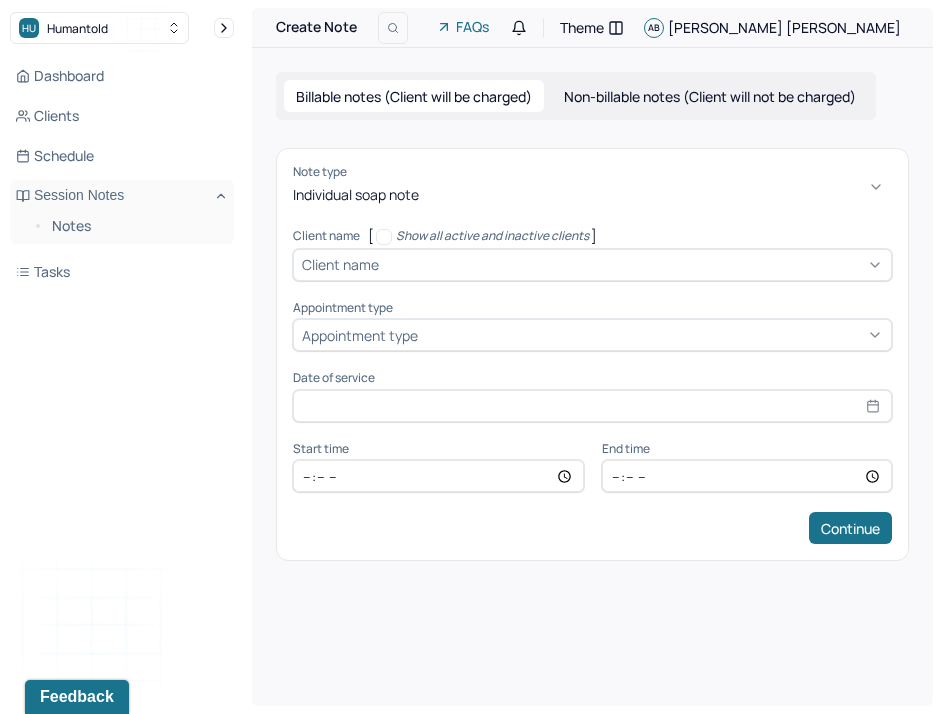click on "Client name" at bounding box center [340, 264] 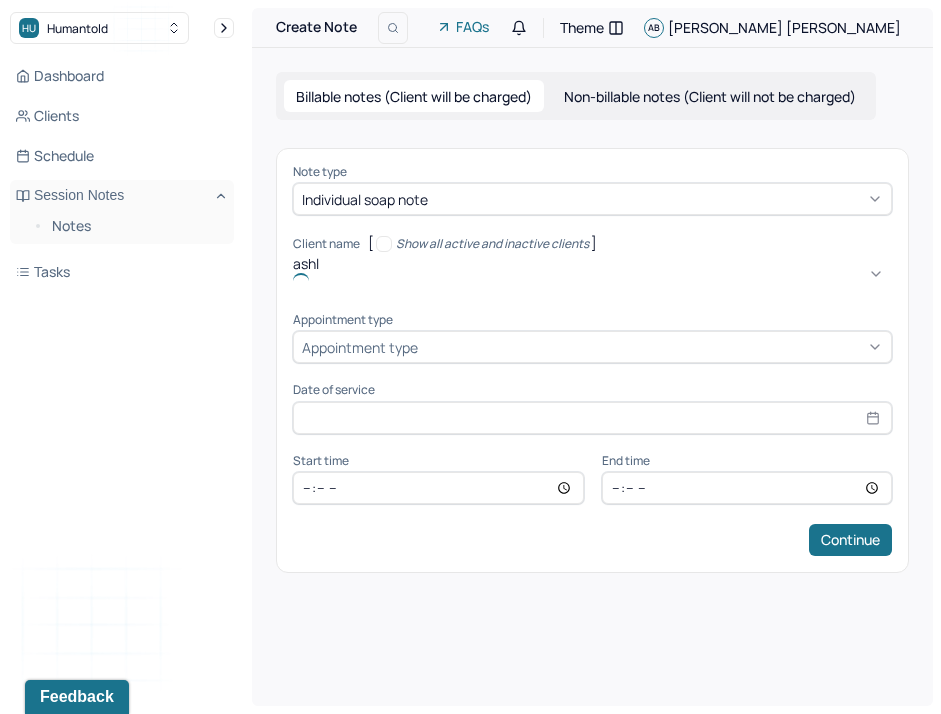 type on "ashle" 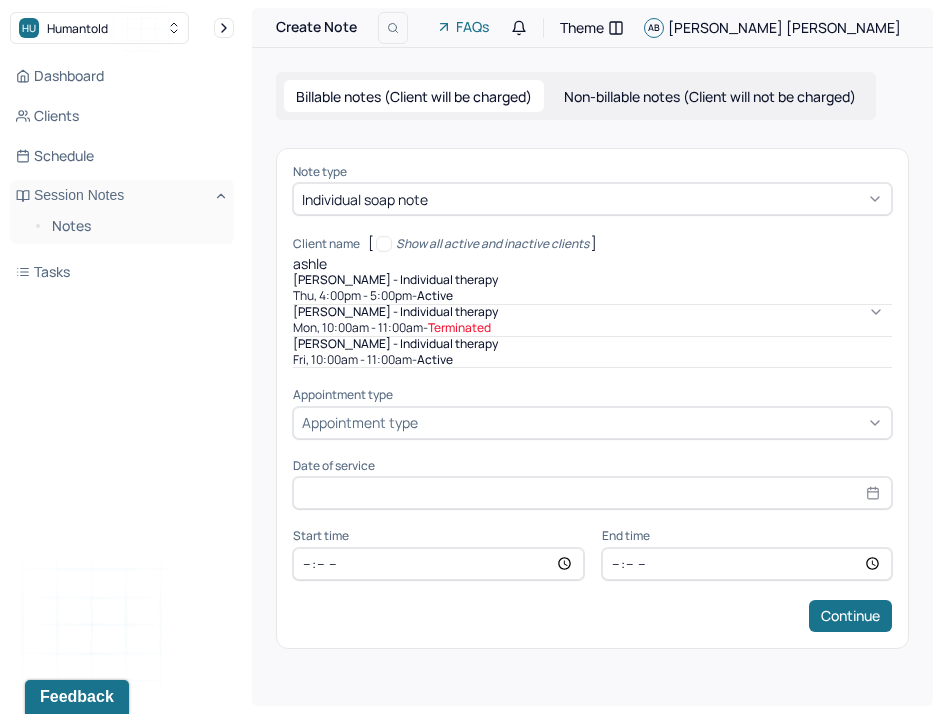 click on "Fri, 10:00am - 11:00am  -  active" at bounding box center [592, 360] 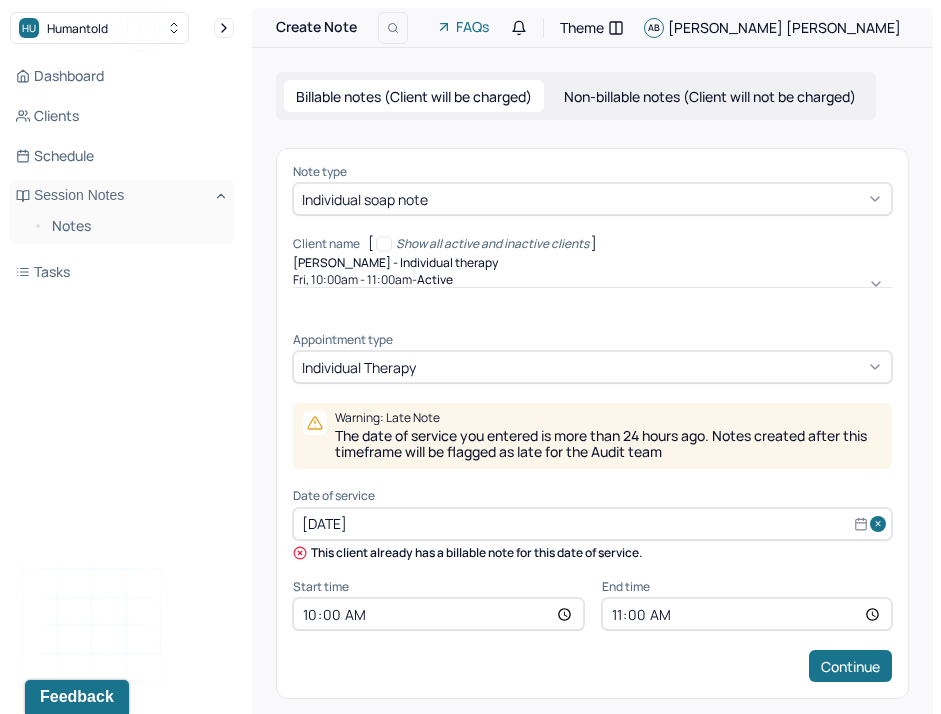 scroll, scrollTop: 5, scrollLeft: 0, axis: vertical 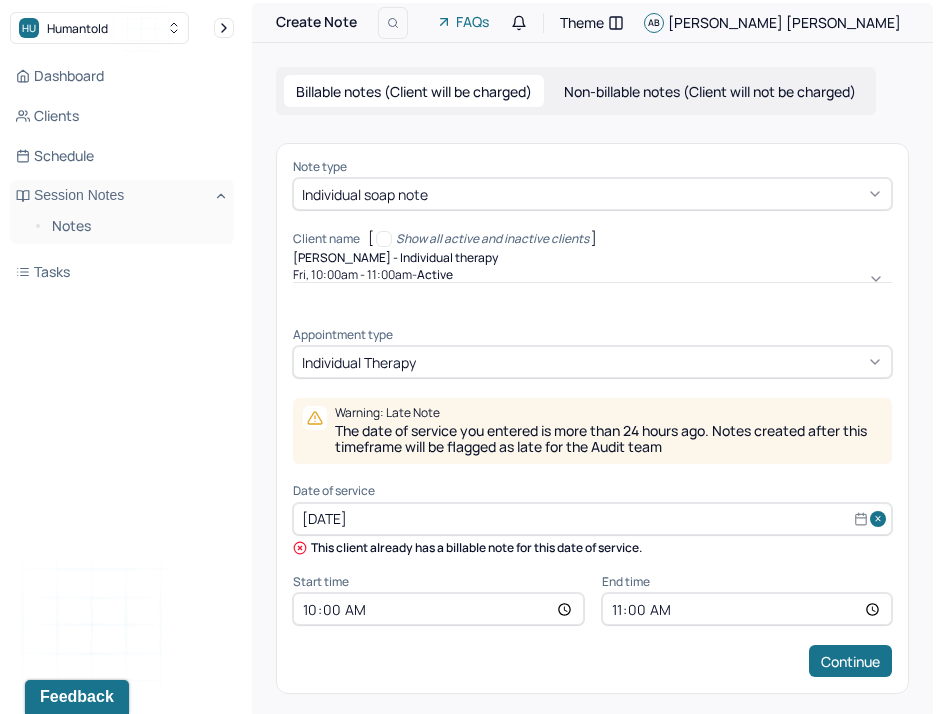 click on "[DATE]" at bounding box center [592, 519] 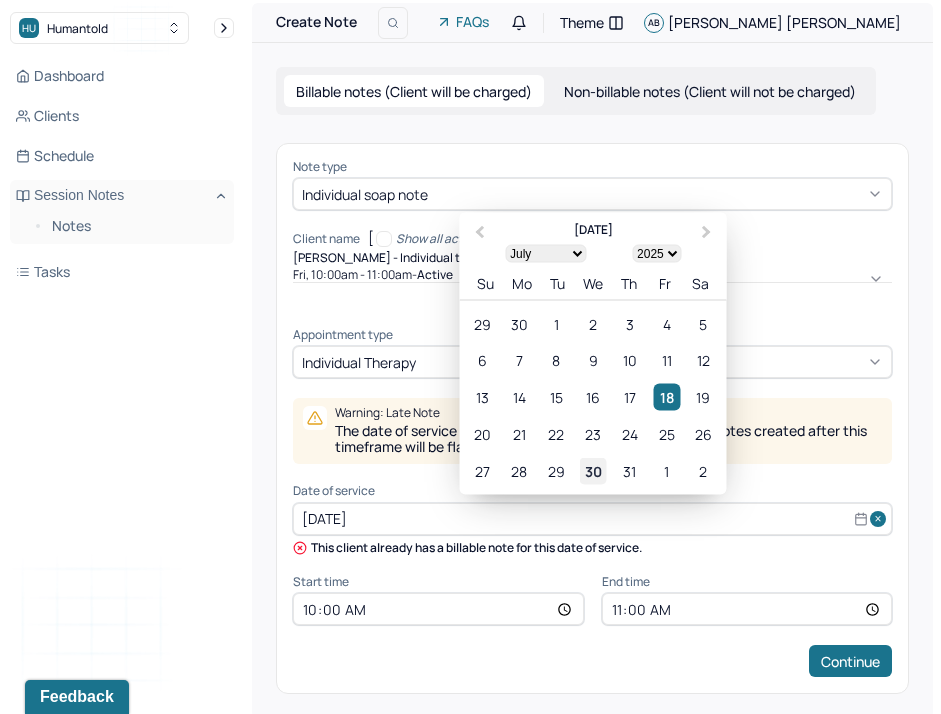click on "30" at bounding box center (592, 470) 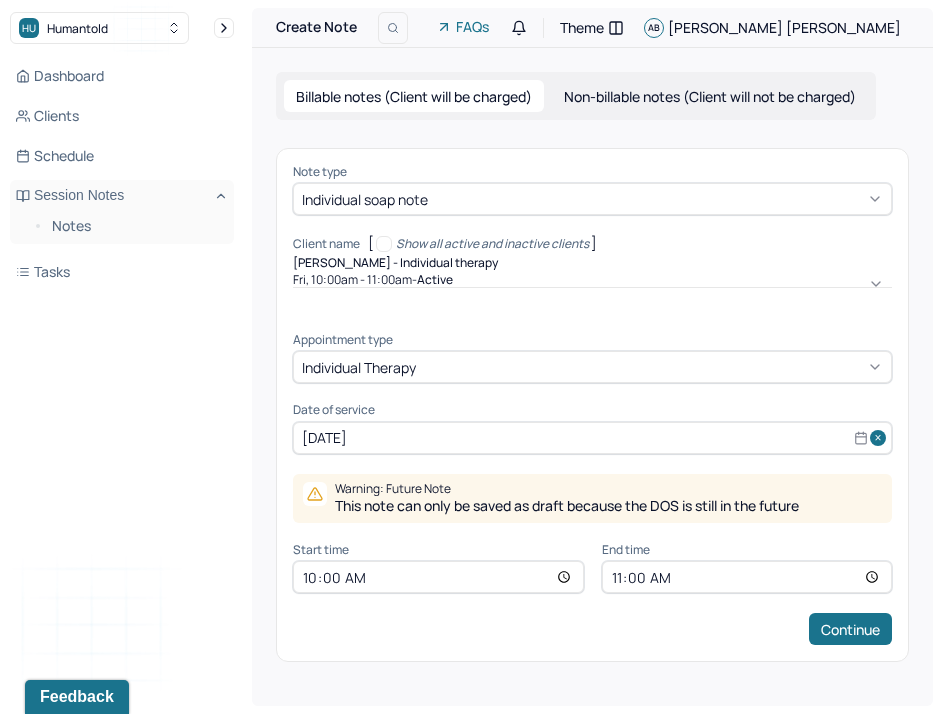 click on "10:00" at bounding box center (438, 577) 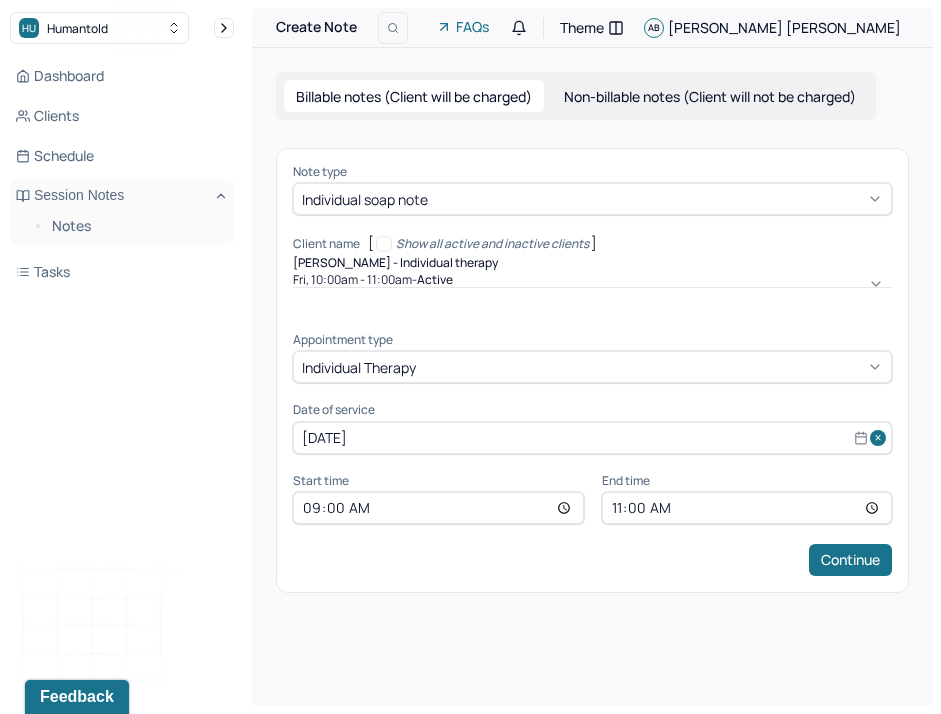 click on "11:00" at bounding box center [747, 508] 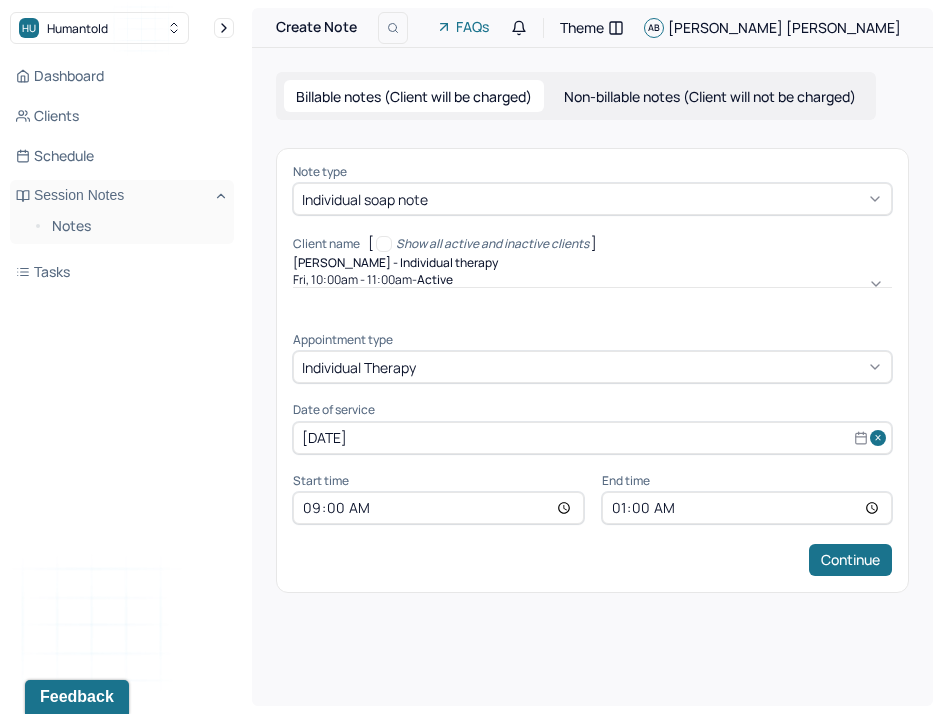 type on "10:00" 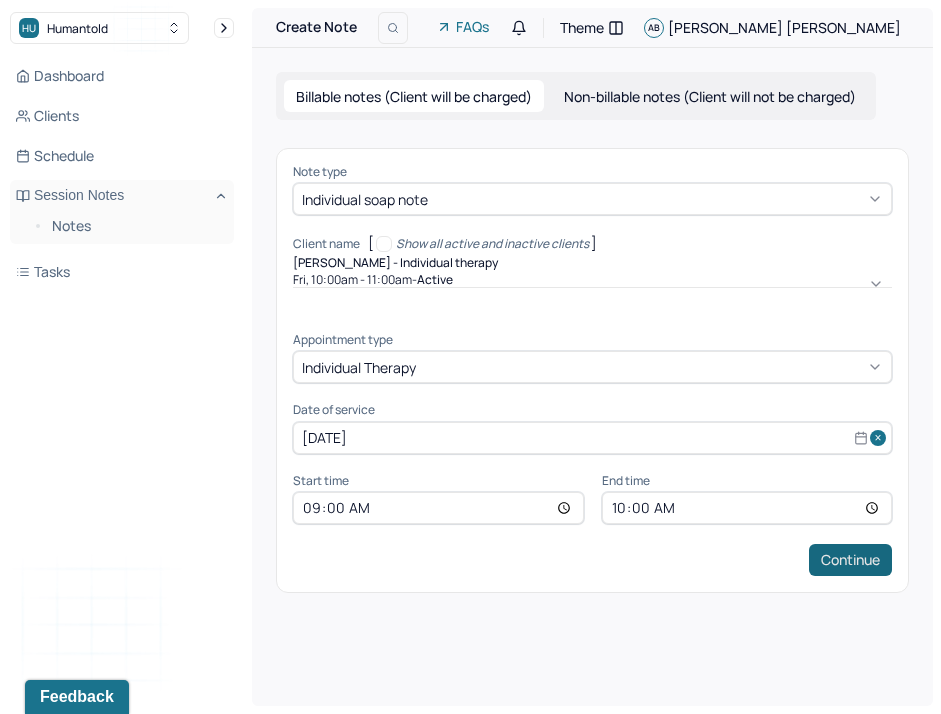 click on "Continue" at bounding box center (850, 560) 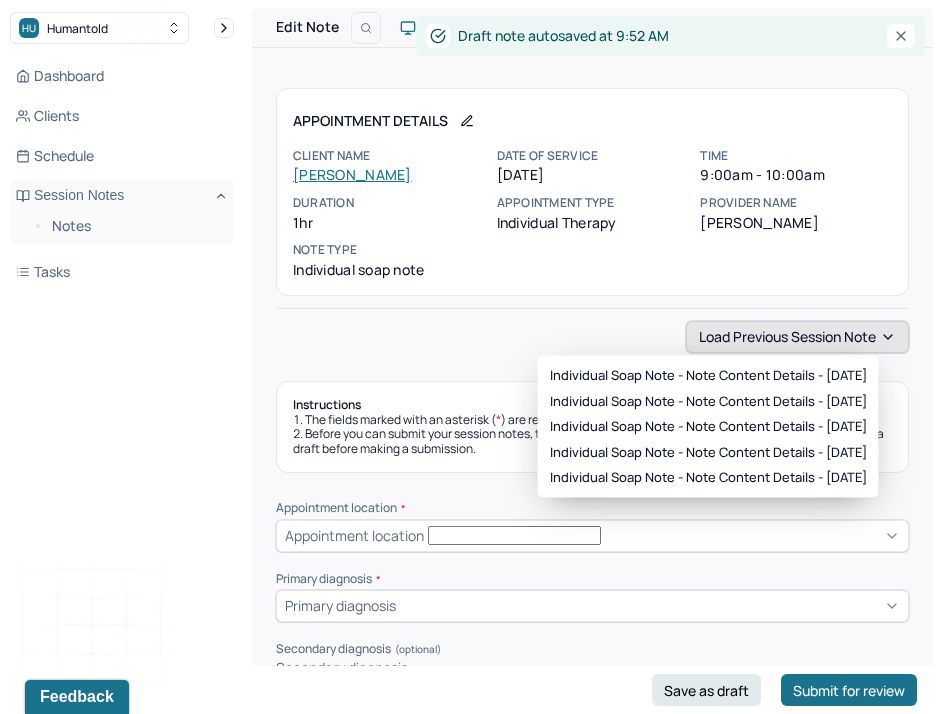 click on "Load previous session note" at bounding box center [797, 337] 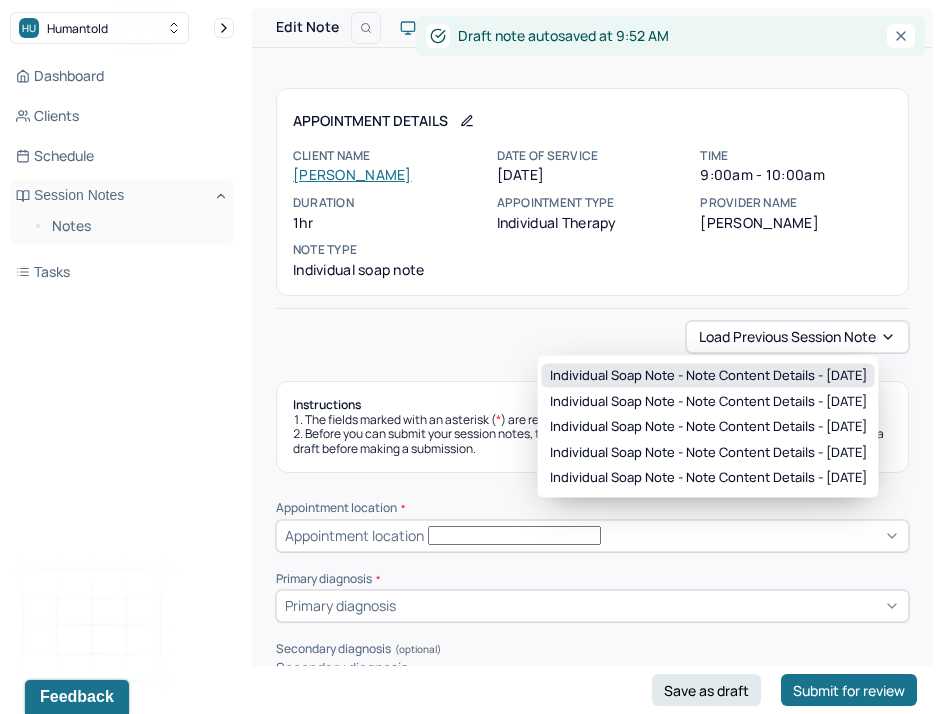 click on "Individual soap note   - Note content Details -   [DATE]" at bounding box center [708, 376] 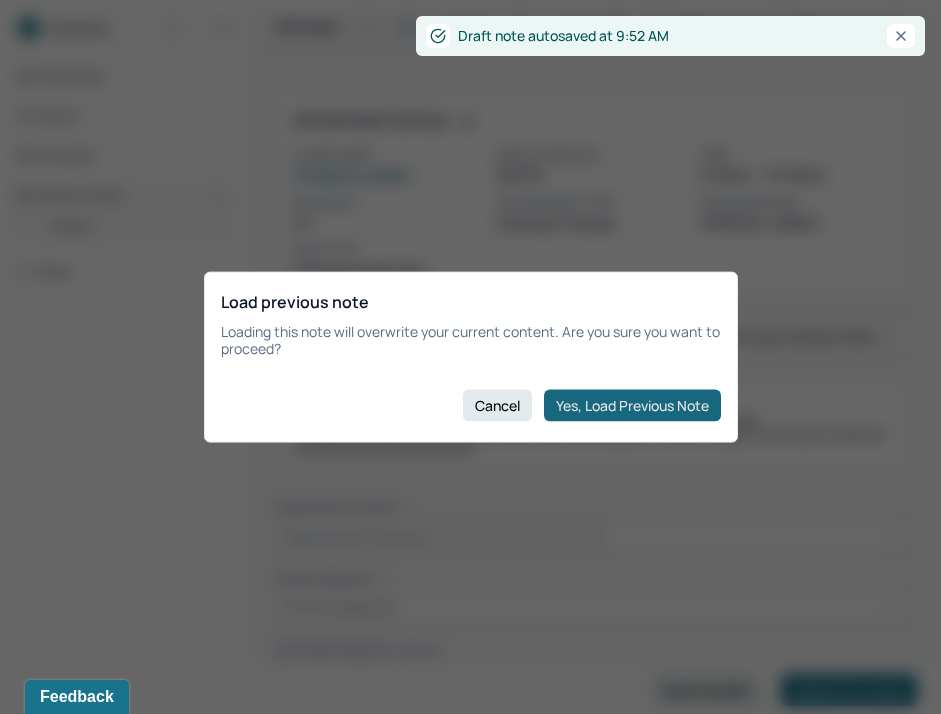 click on "Yes, Load Previous Note" at bounding box center (632, 405) 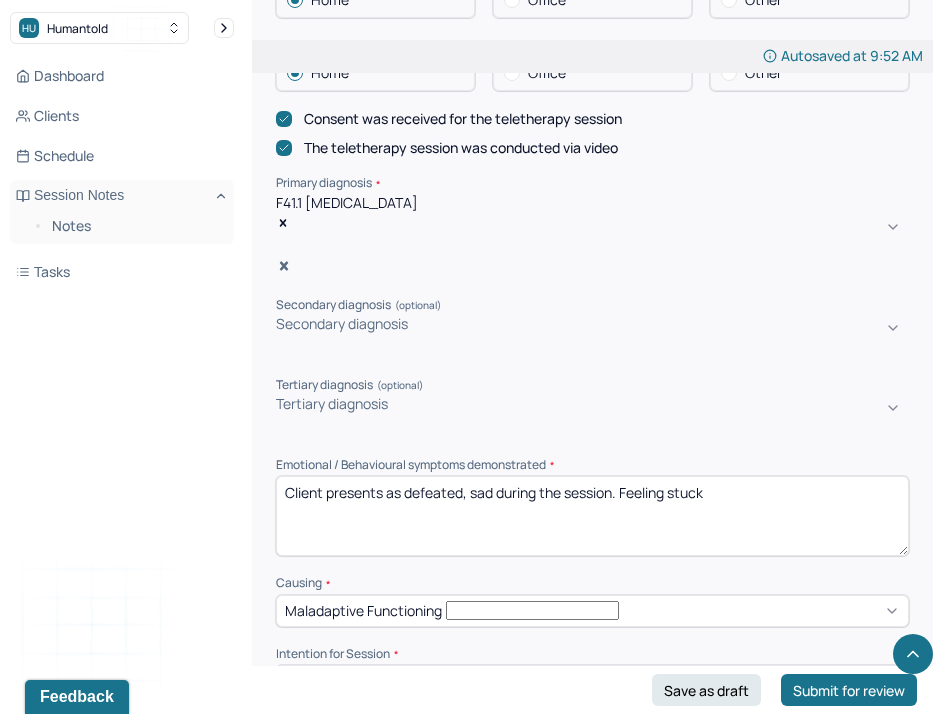 scroll, scrollTop: 619, scrollLeft: 0, axis: vertical 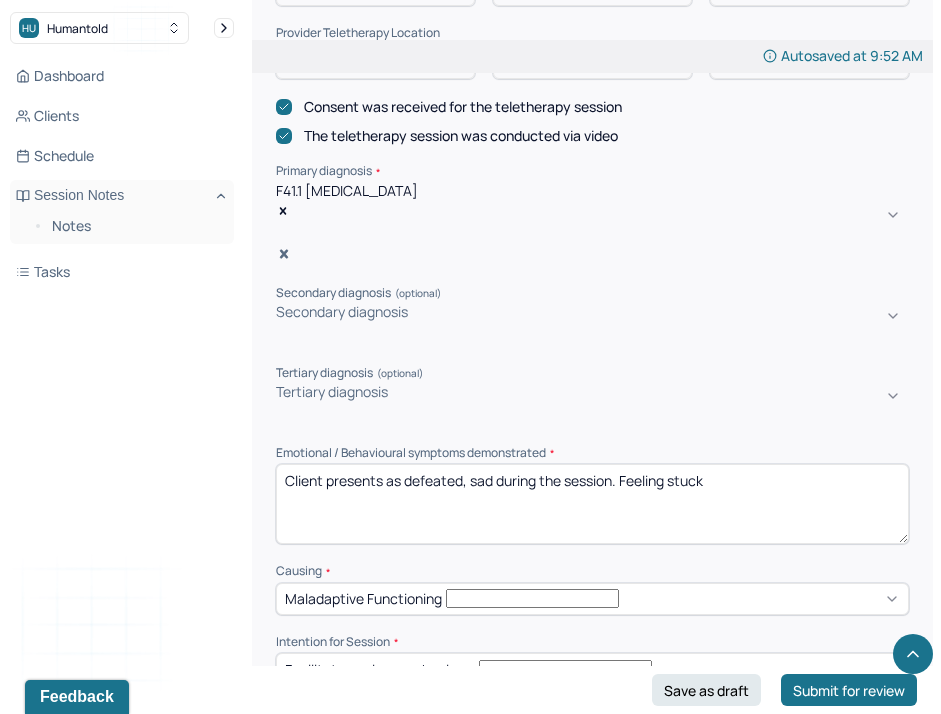 drag, startPoint x: 721, startPoint y: 428, endPoint x: 406, endPoint y: 417, distance: 315.19202 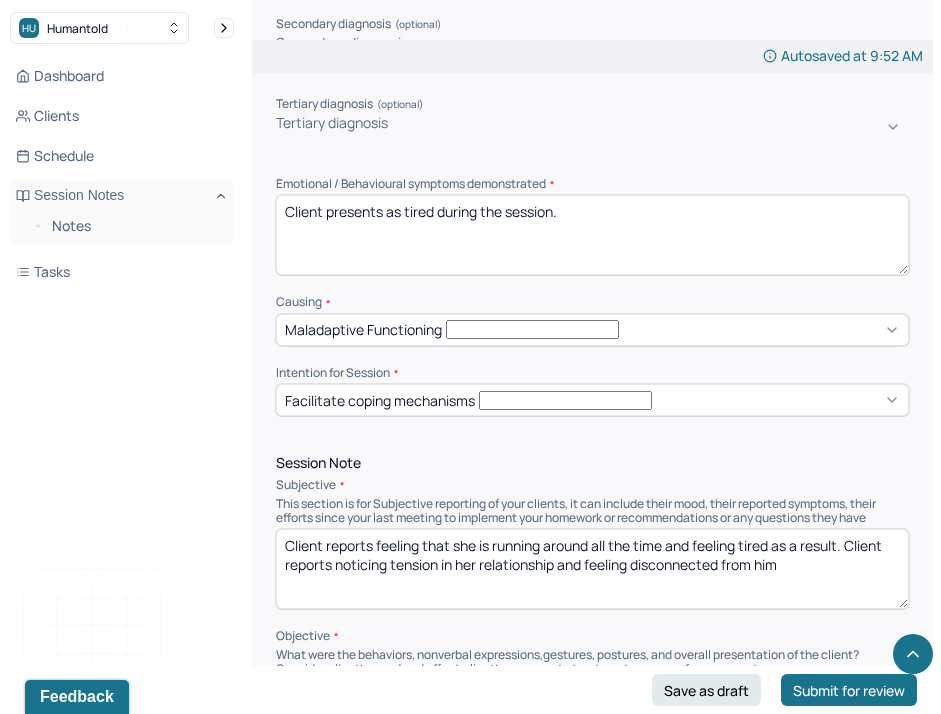 scroll, scrollTop: 895, scrollLeft: 0, axis: vertical 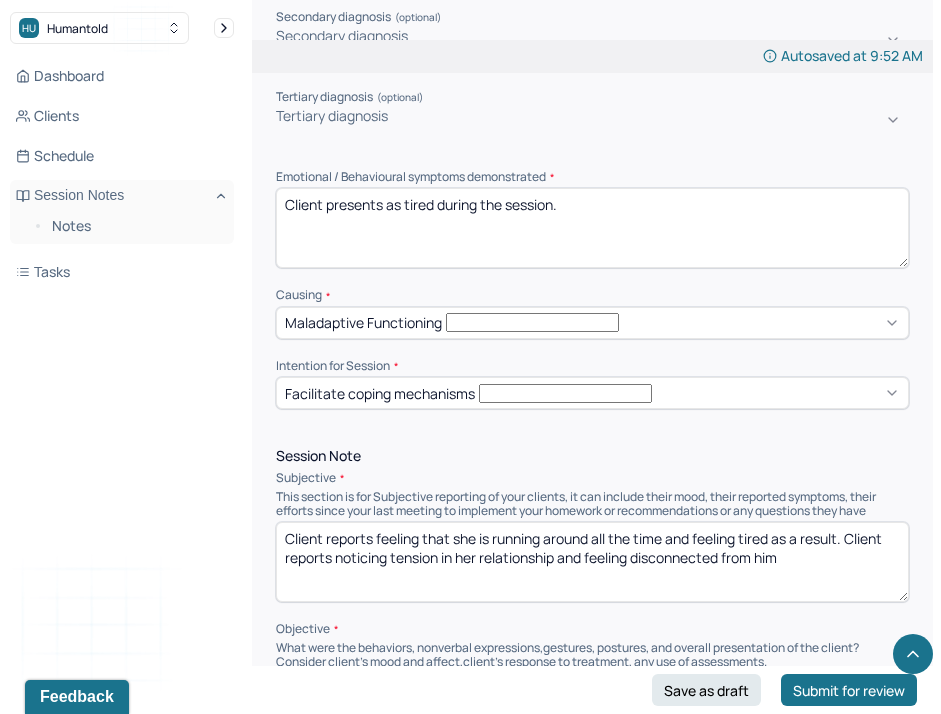 type on "Client presents as tired during the session." 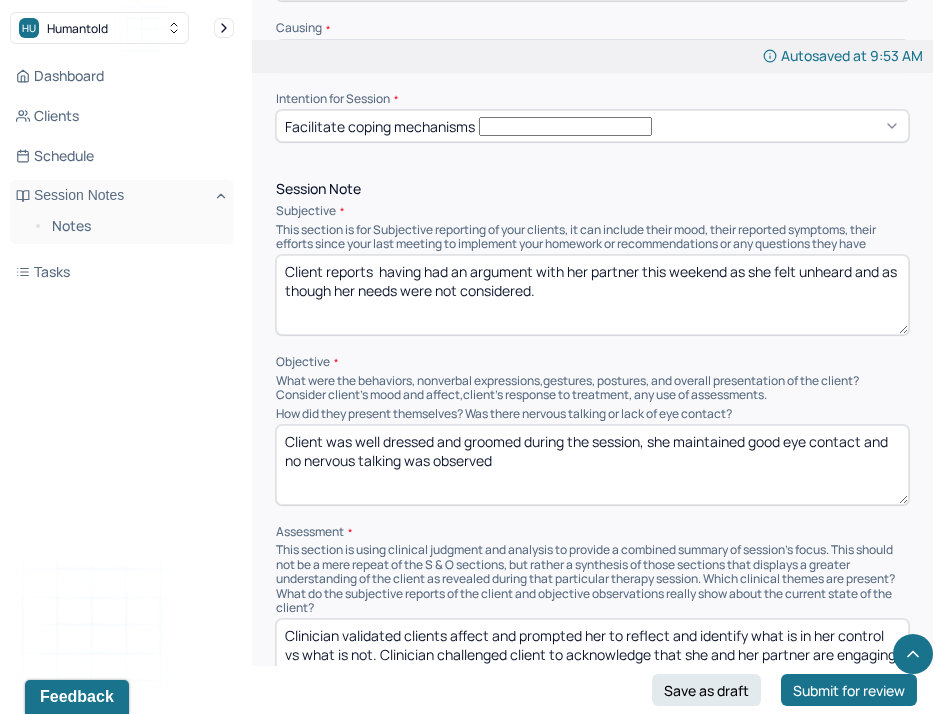 scroll, scrollTop: 1165, scrollLeft: 0, axis: vertical 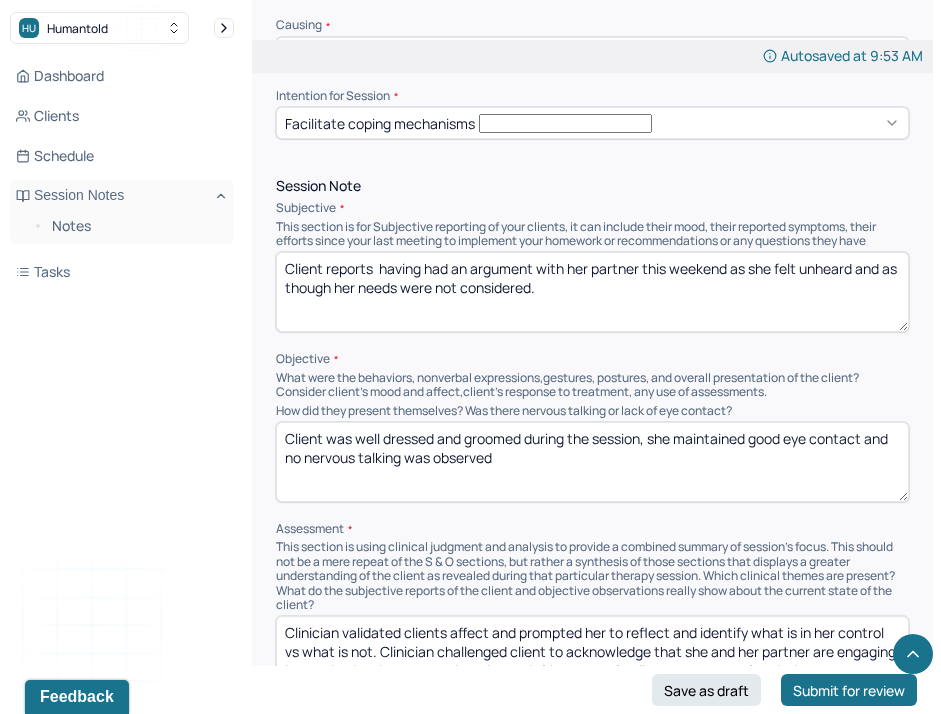 type on "Client reports  having had an argument with her partner this weekend as she felt unheard and as though her needs were not considered." 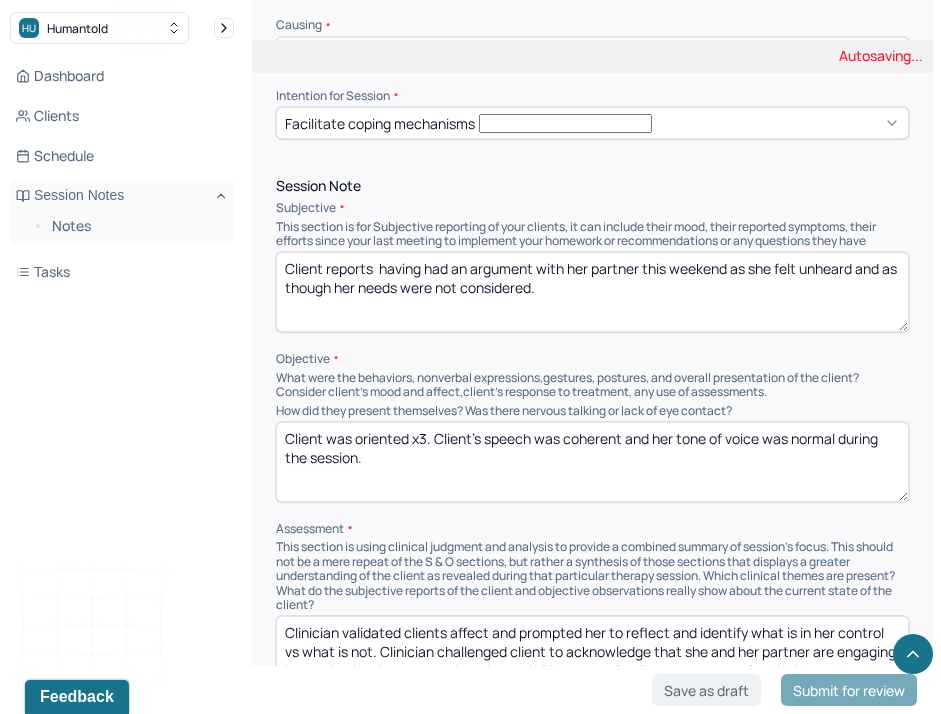 type on "Client was oriented x3. Client's speech was coherent and her tone of voice was normal during the session." 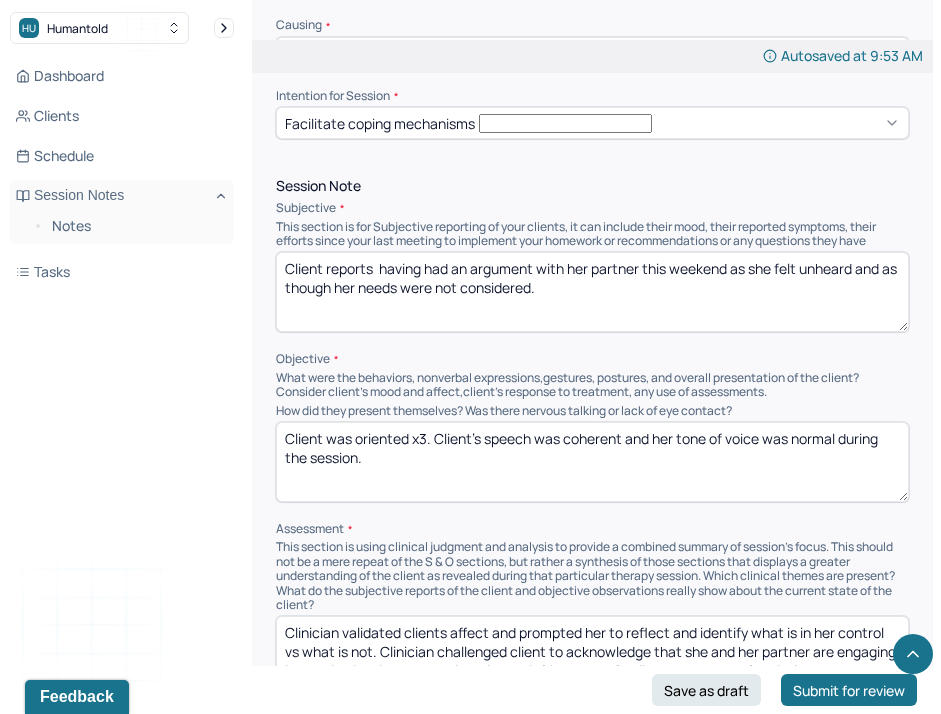 drag, startPoint x: 881, startPoint y: 603, endPoint x: 515, endPoint y: 566, distance: 367.86548 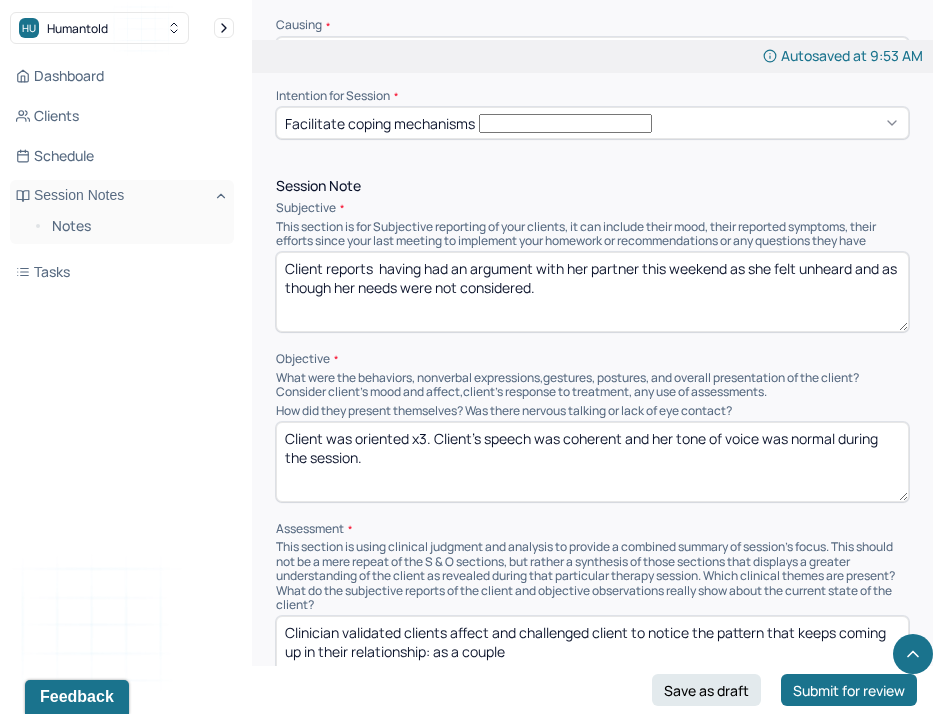 click on "Clinician validated clients affect and challenged client to notice the pattern that keeps coming up in their realtionship: as a couple" at bounding box center [592, 656] 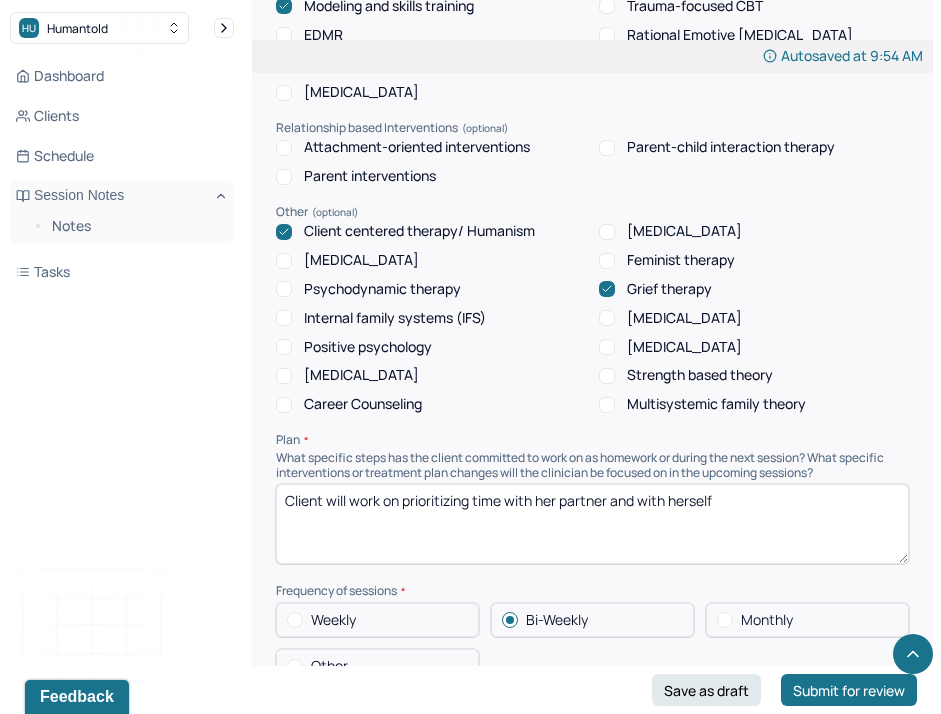 scroll, scrollTop: 1992, scrollLeft: 0, axis: vertical 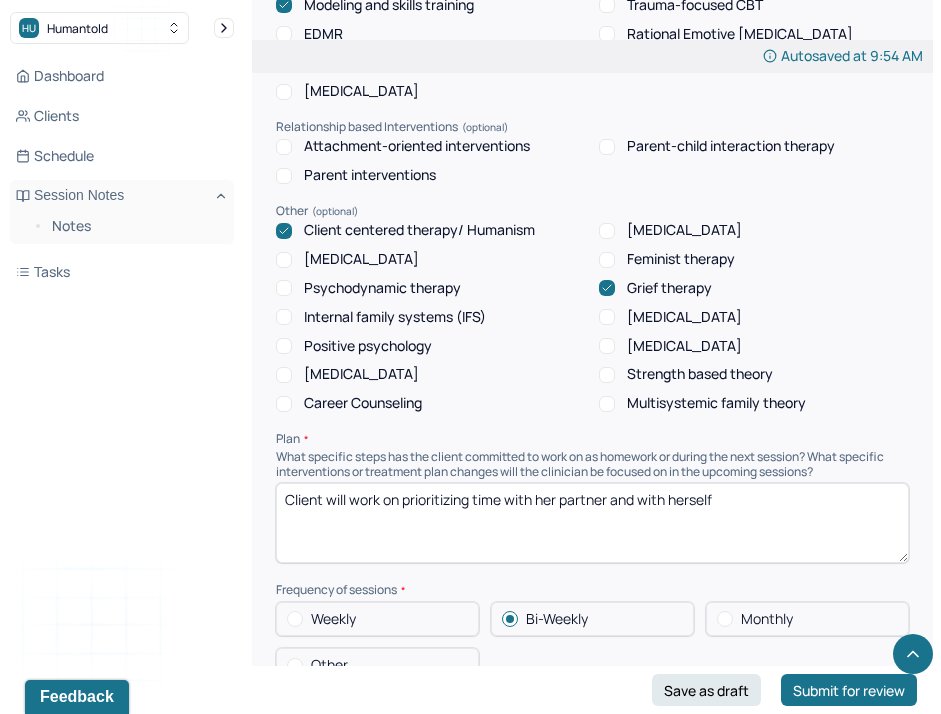 type on "Clinician validated clients affect and challenged client to notice the pattern that keeps coming up in their relationship: as a couple it is easier for them to prioritize everyone/say yes to everyone but to themselves. Client recognizes this pattern." 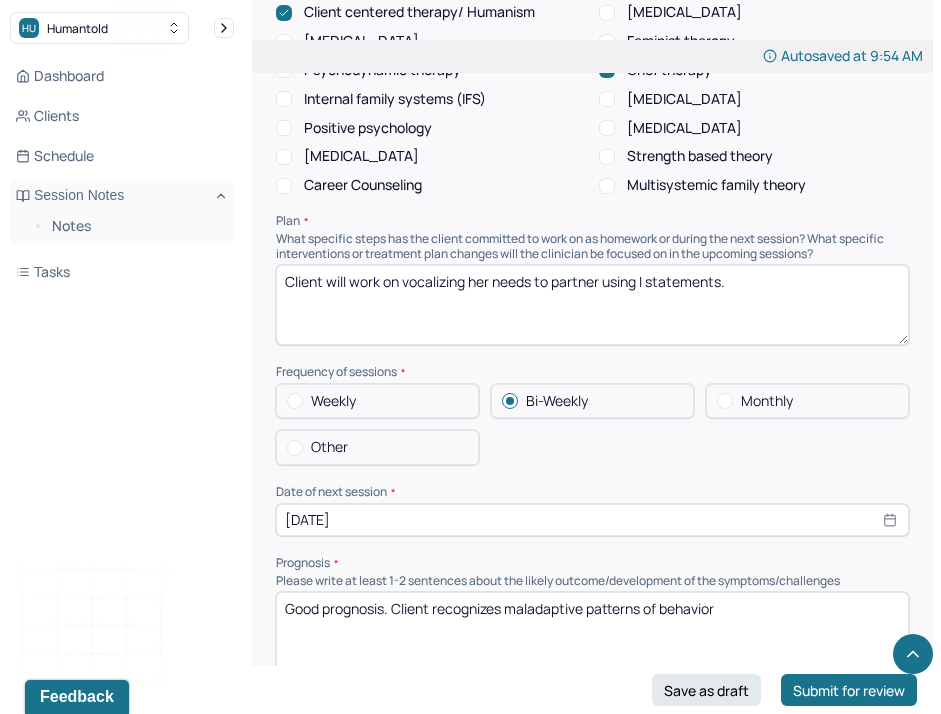 scroll, scrollTop: 2218, scrollLeft: 0, axis: vertical 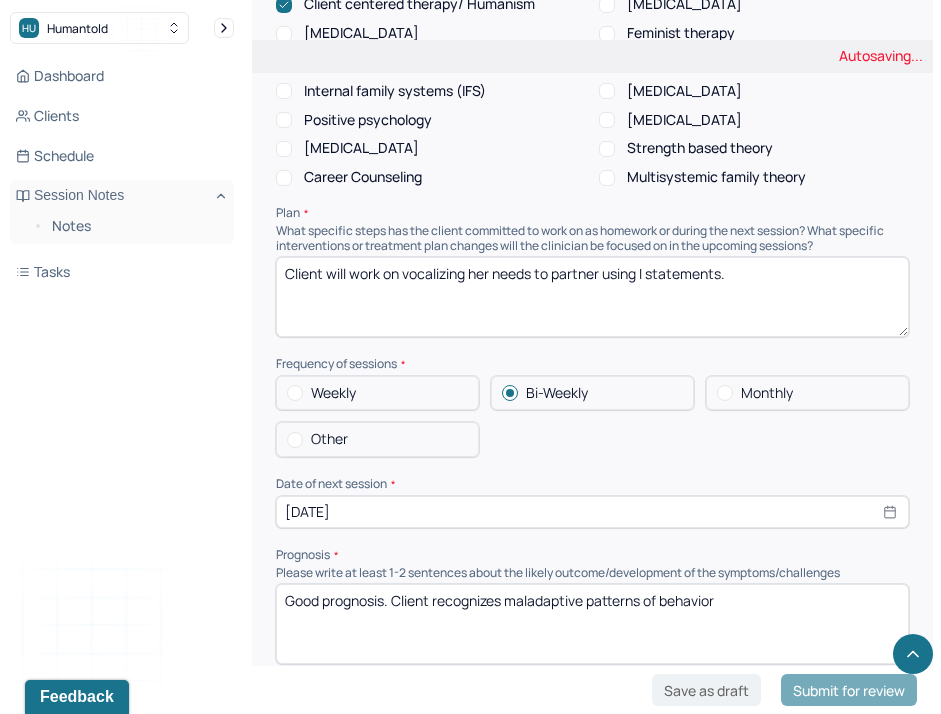 type on "Client will work on vocalizing her needs to partner using I statements." 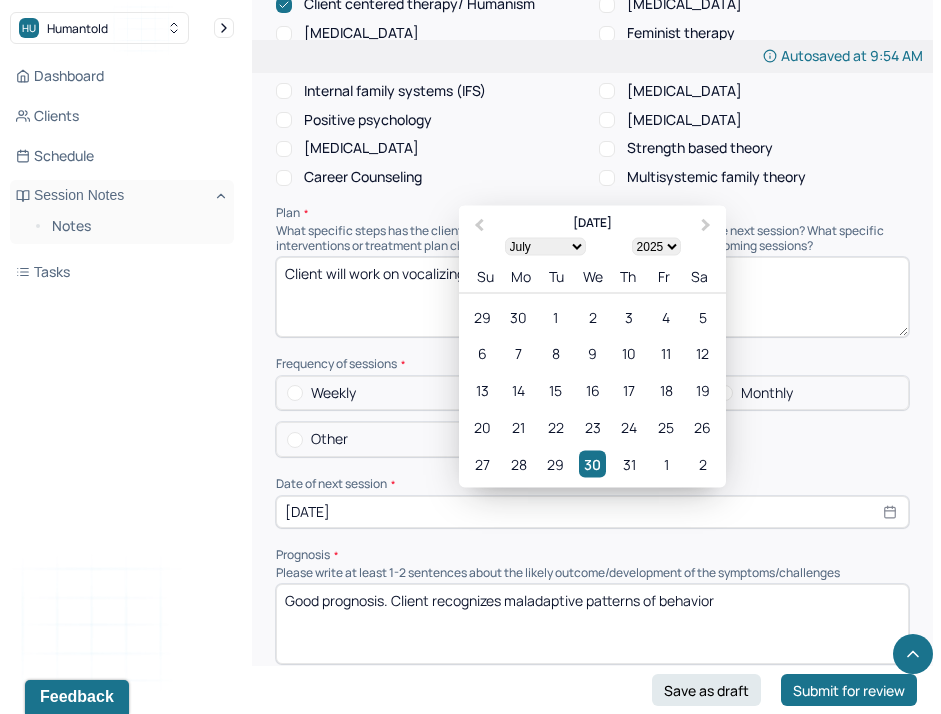 click on "Other" at bounding box center [377, 439] 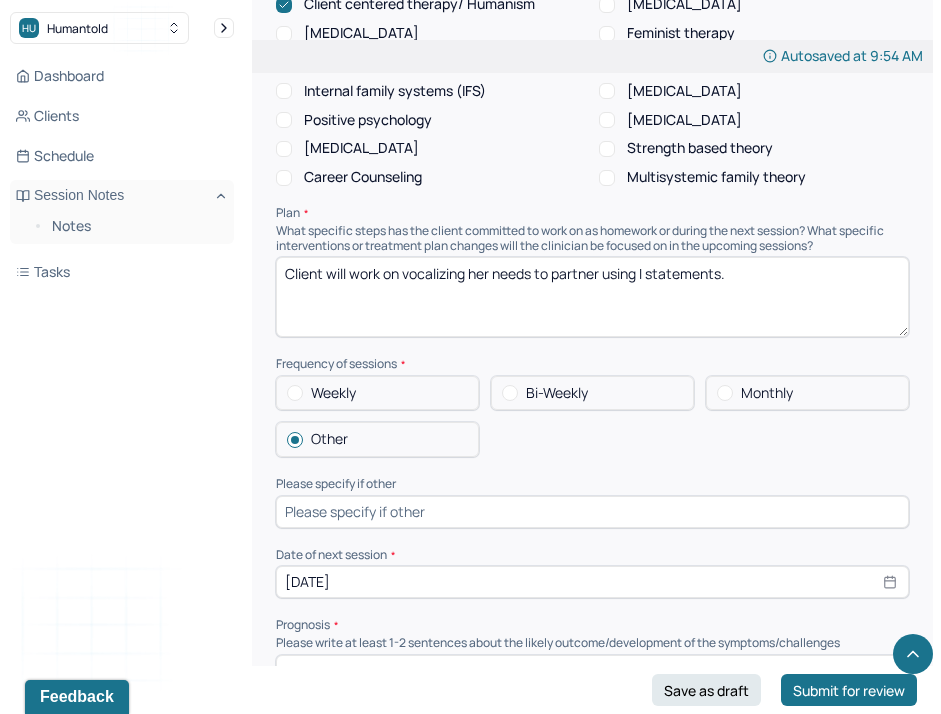 click at bounding box center [592, 512] 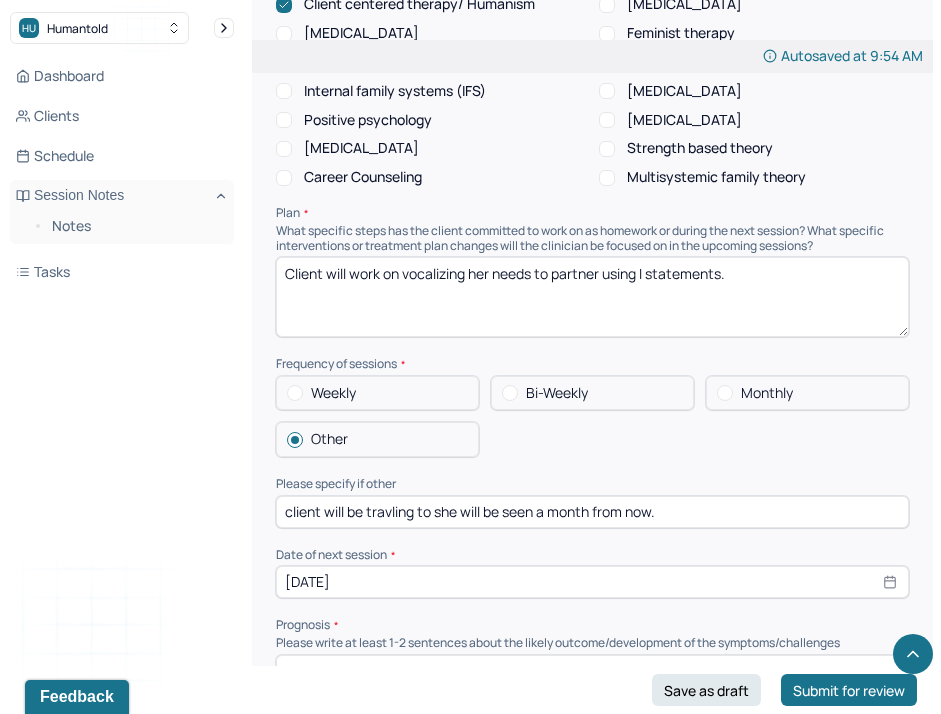 type on "client will be travling to she will be seen a month from now." 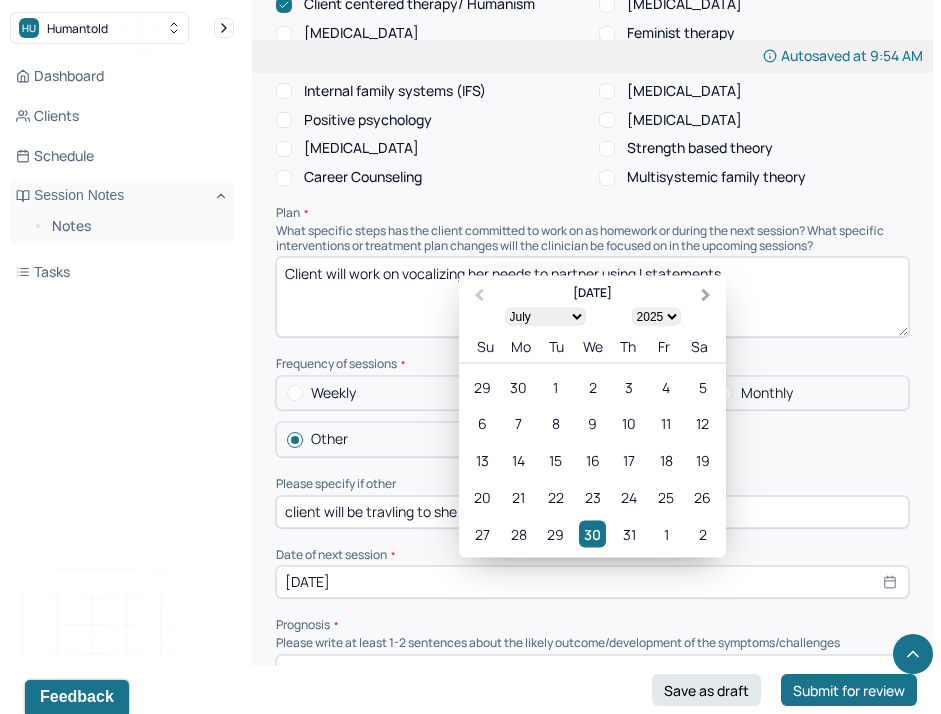 click on "Next Month" at bounding box center (708, 296) 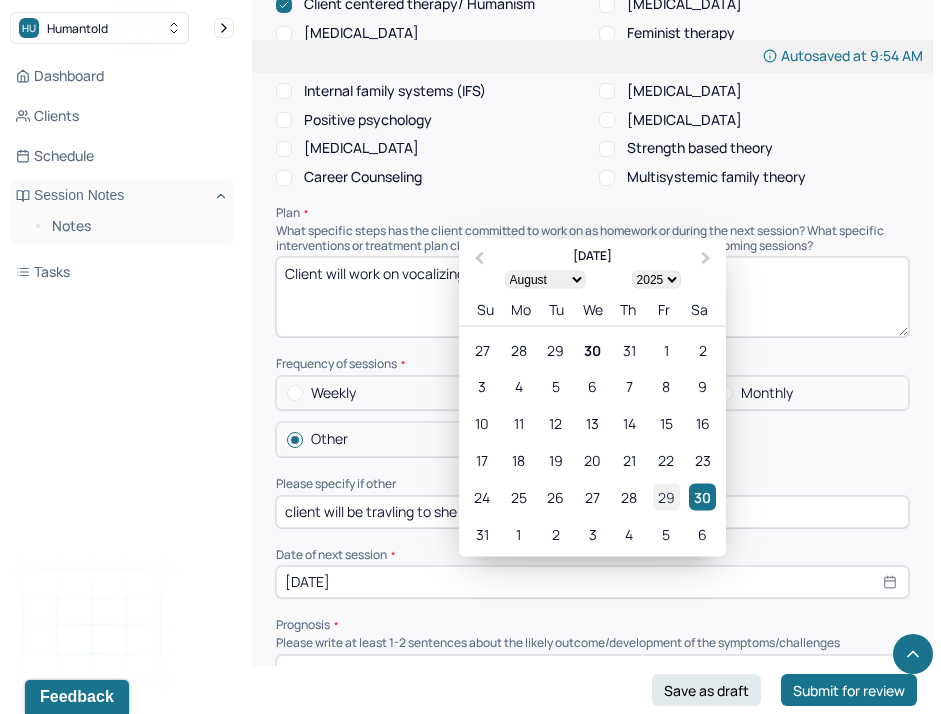 click on "29" at bounding box center [666, 496] 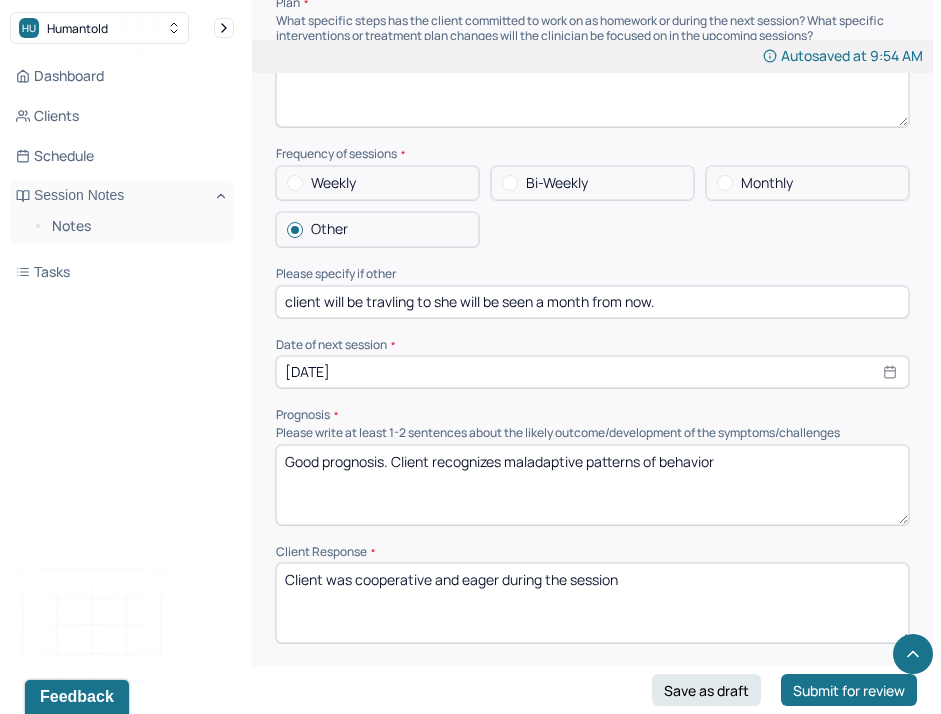 scroll, scrollTop: 2431, scrollLeft: 0, axis: vertical 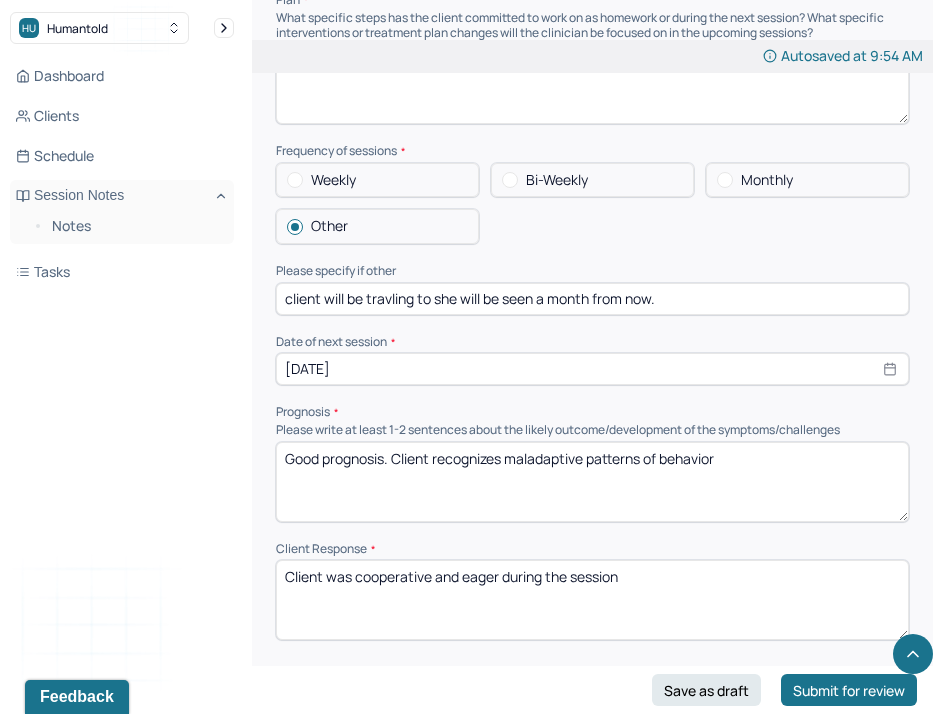 drag, startPoint x: 738, startPoint y: 397, endPoint x: 434, endPoint y: 391, distance: 304.0592 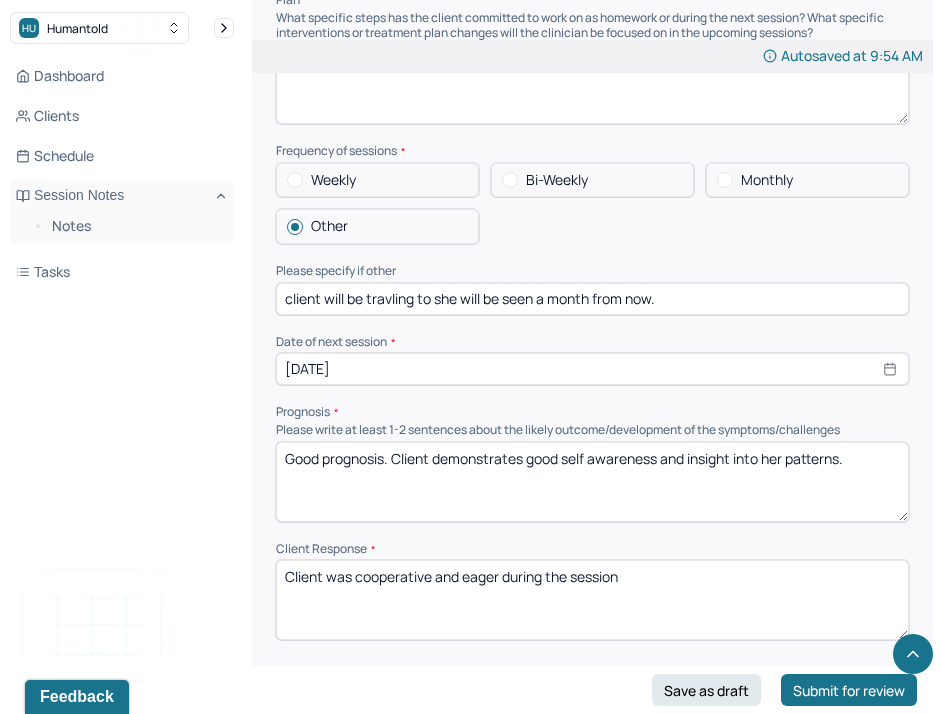 scroll, scrollTop: 2557, scrollLeft: 0, axis: vertical 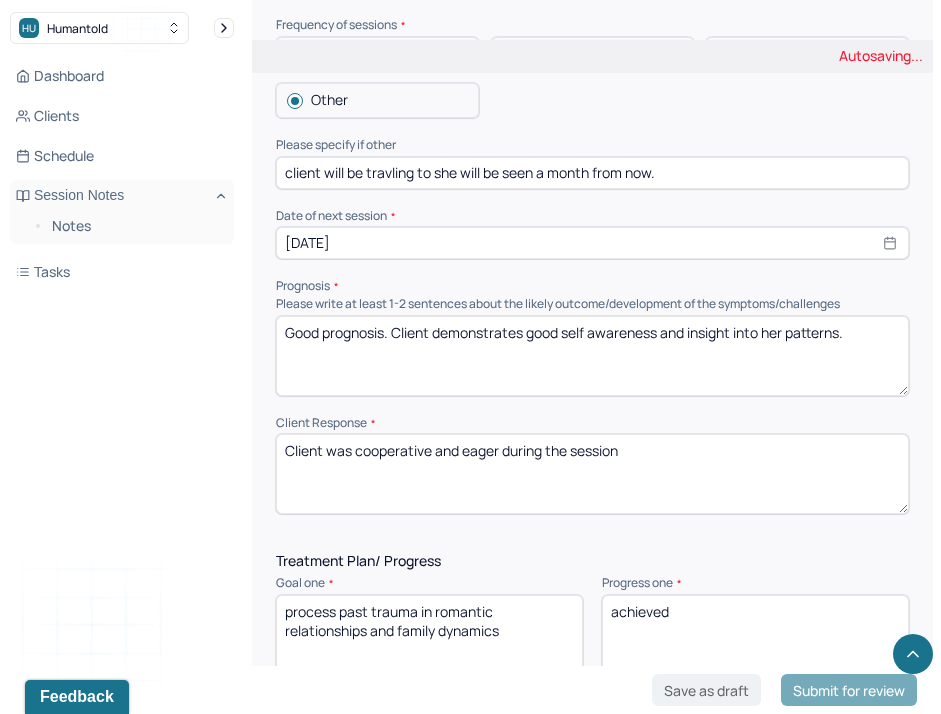 type on "Good prognosis. Client demonstrates good self awareness and insight into her patterns." 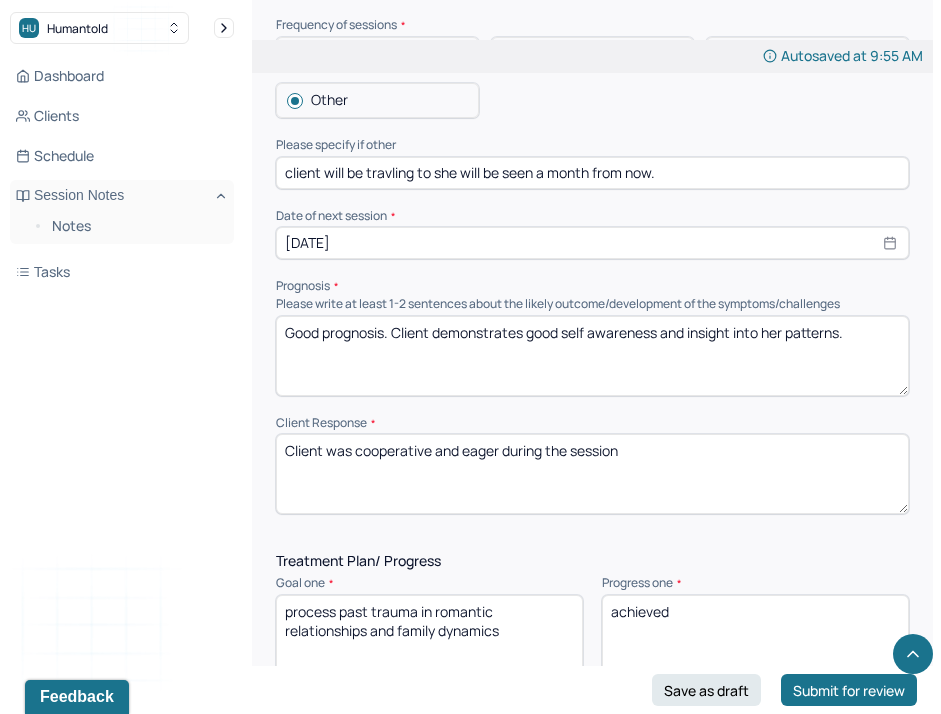 drag, startPoint x: 646, startPoint y: 398, endPoint x: 357, endPoint y: 383, distance: 289.389 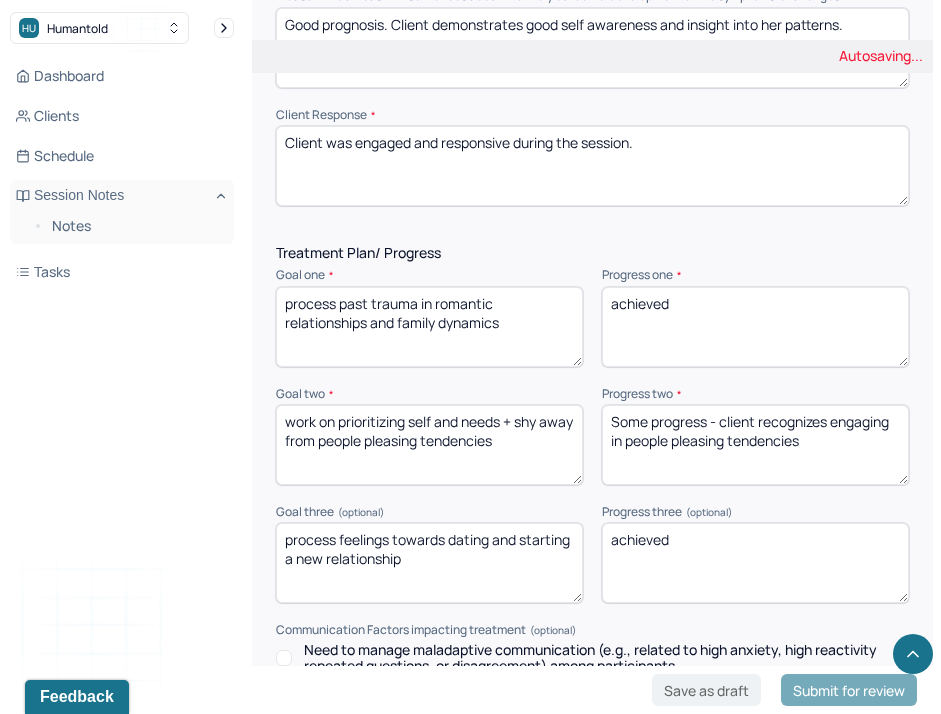 scroll, scrollTop: 2897, scrollLeft: 0, axis: vertical 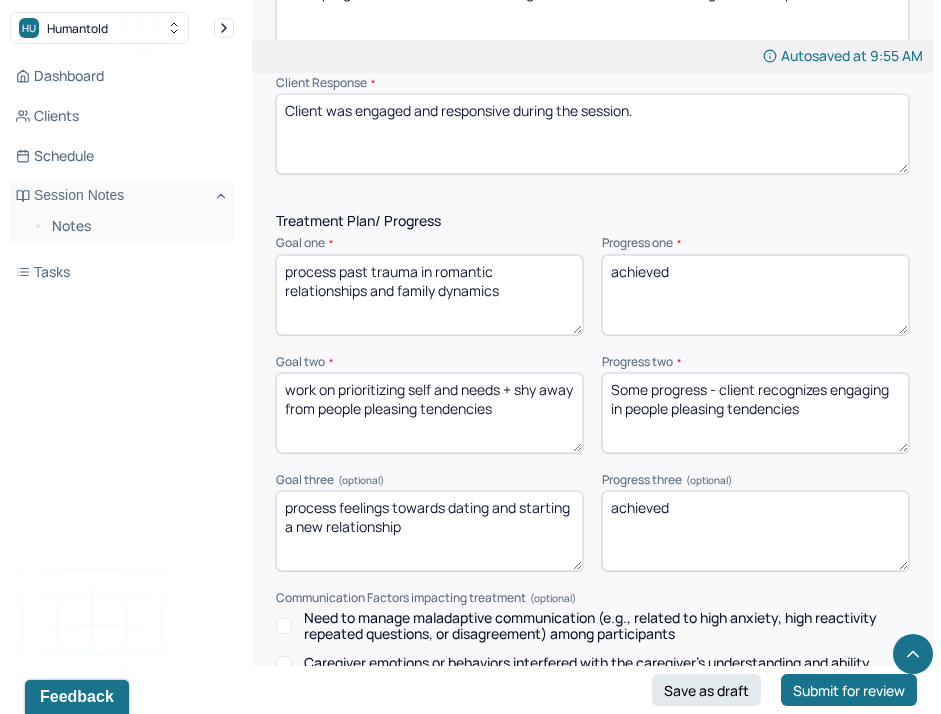 type on "Client was engaged and responsive during the session." 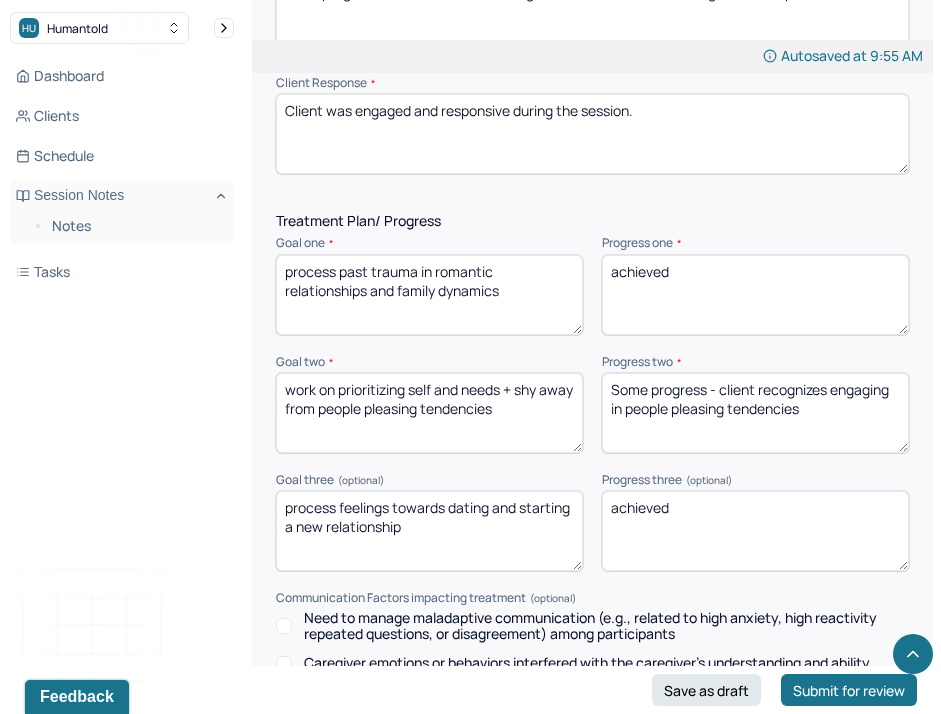 drag, startPoint x: 818, startPoint y: 357, endPoint x: 762, endPoint y: 332, distance: 61.326992 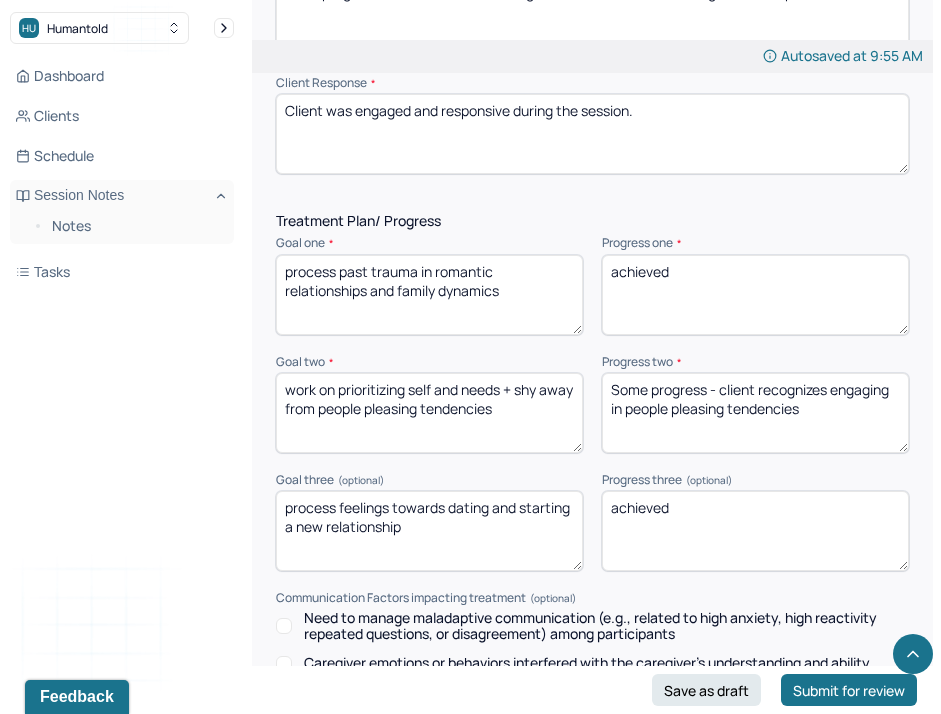 click on "Some progress - client recognizes engaging in people pleasing tendencies" at bounding box center [755, 413] 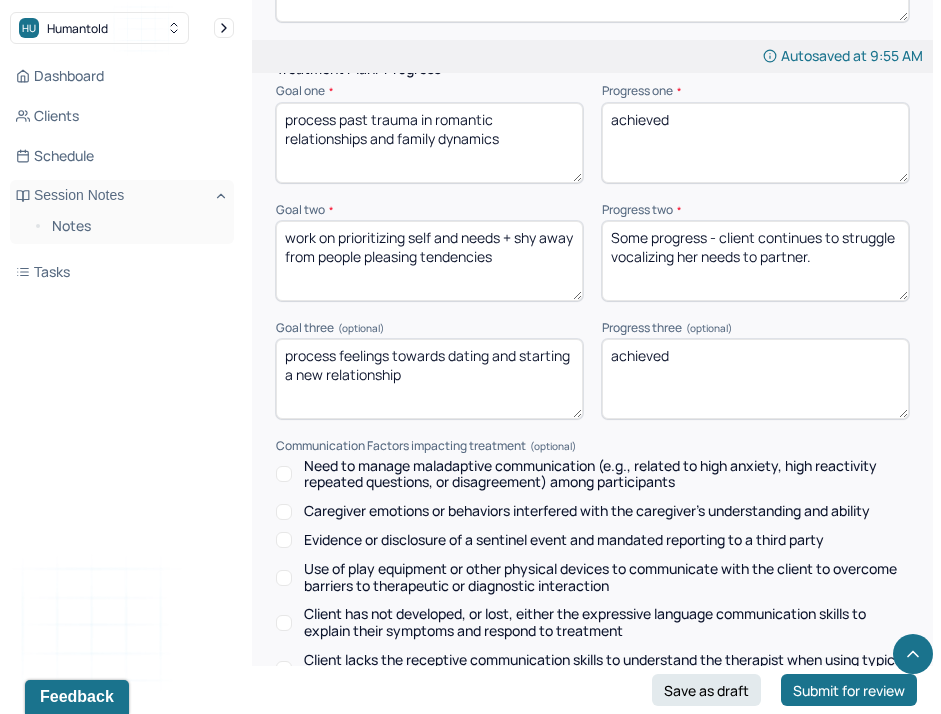 scroll, scrollTop: 3291, scrollLeft: 0, axis: vertical 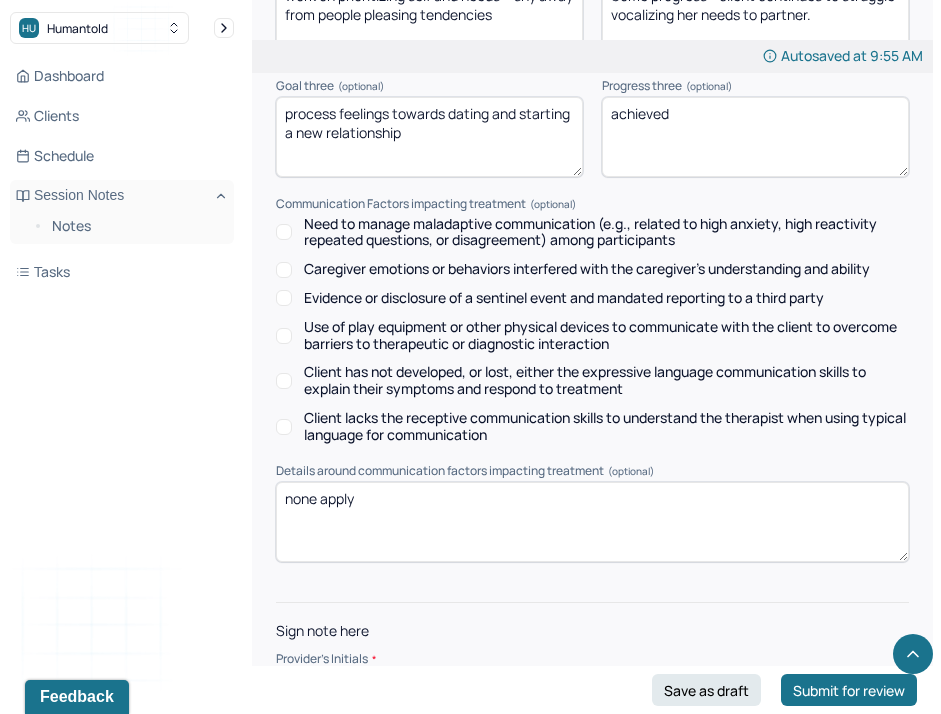 type on "Some progress - client continues to struggle vocalizing her needs to partner." 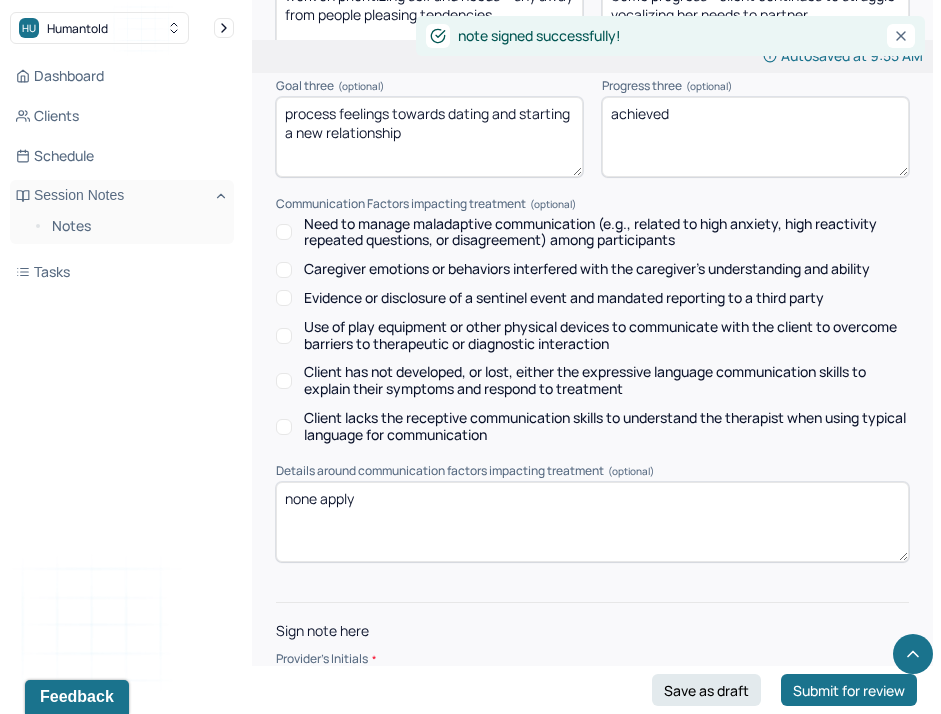scroll, scrollTop: 3287, scrollLeft: 0, axis: vertical 